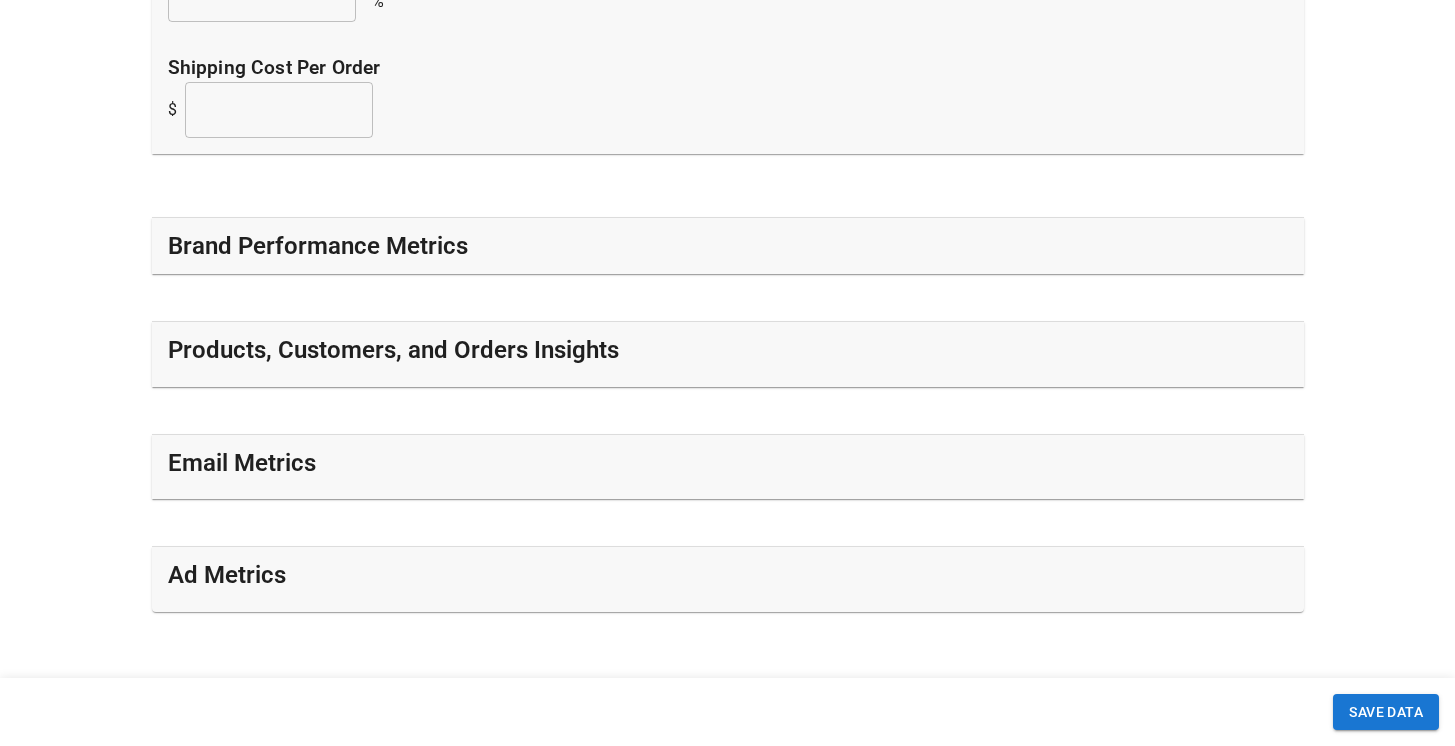 scroll, scrollTop: 696, scrollLeft: 0, axis: vertical 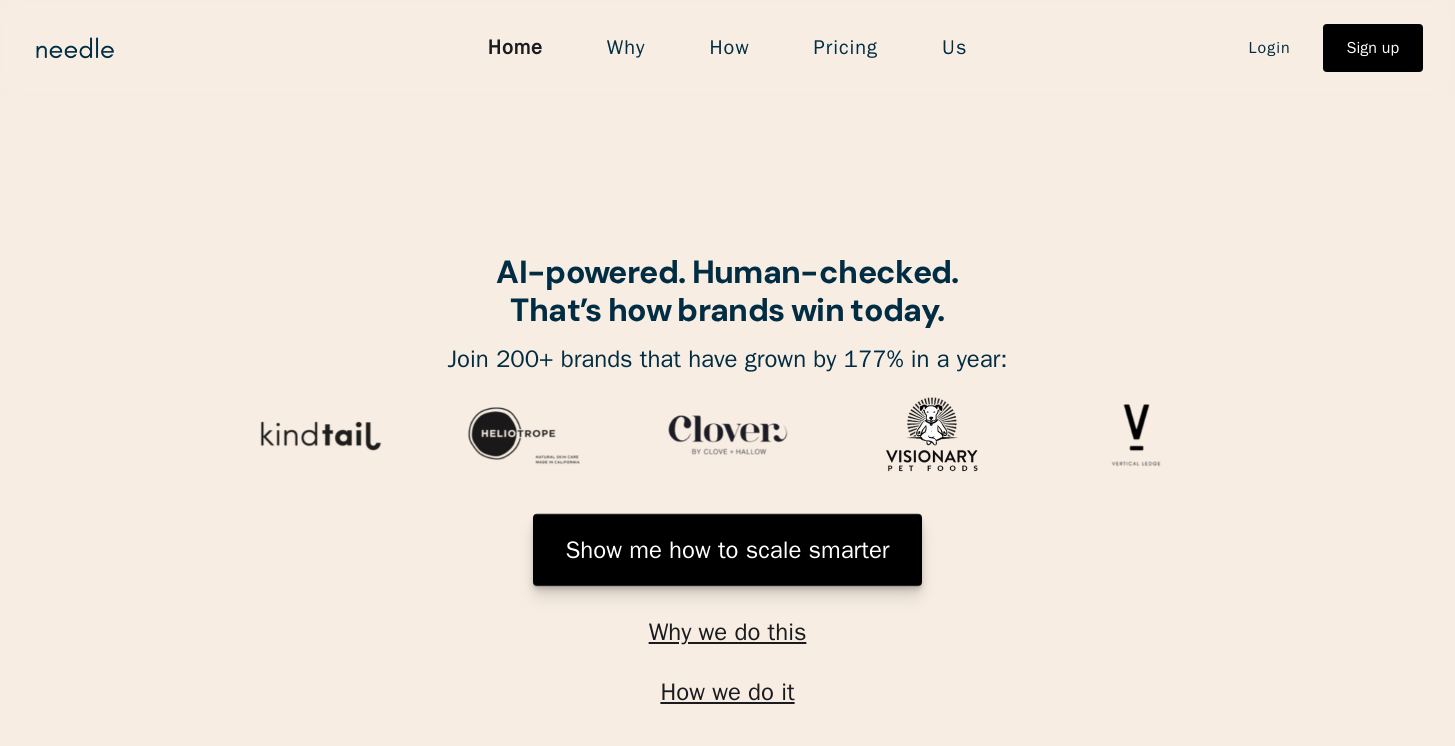 click on "Show me how to scale smarter" at bounding box center (727, 550) 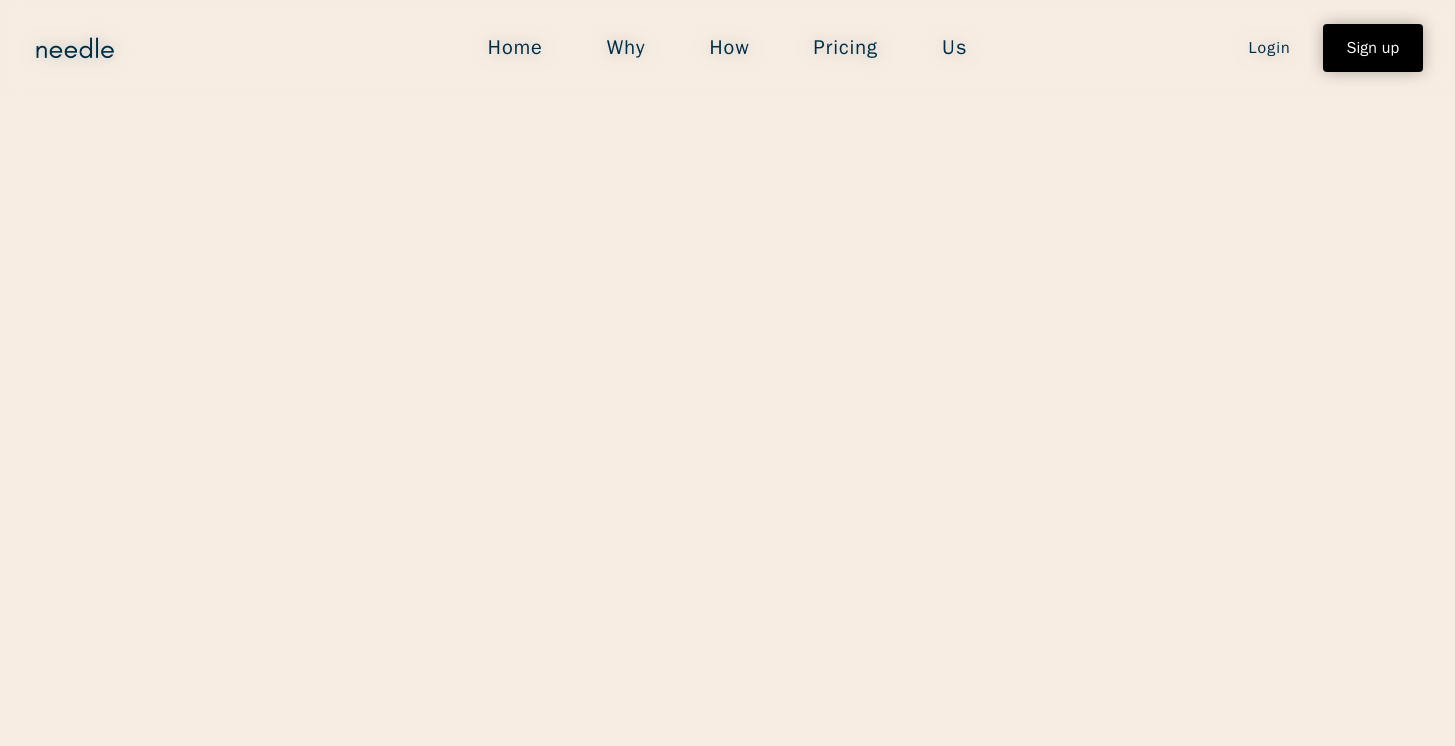 scroll, scrollTop: 0, scrollLeft: 0, axis: both 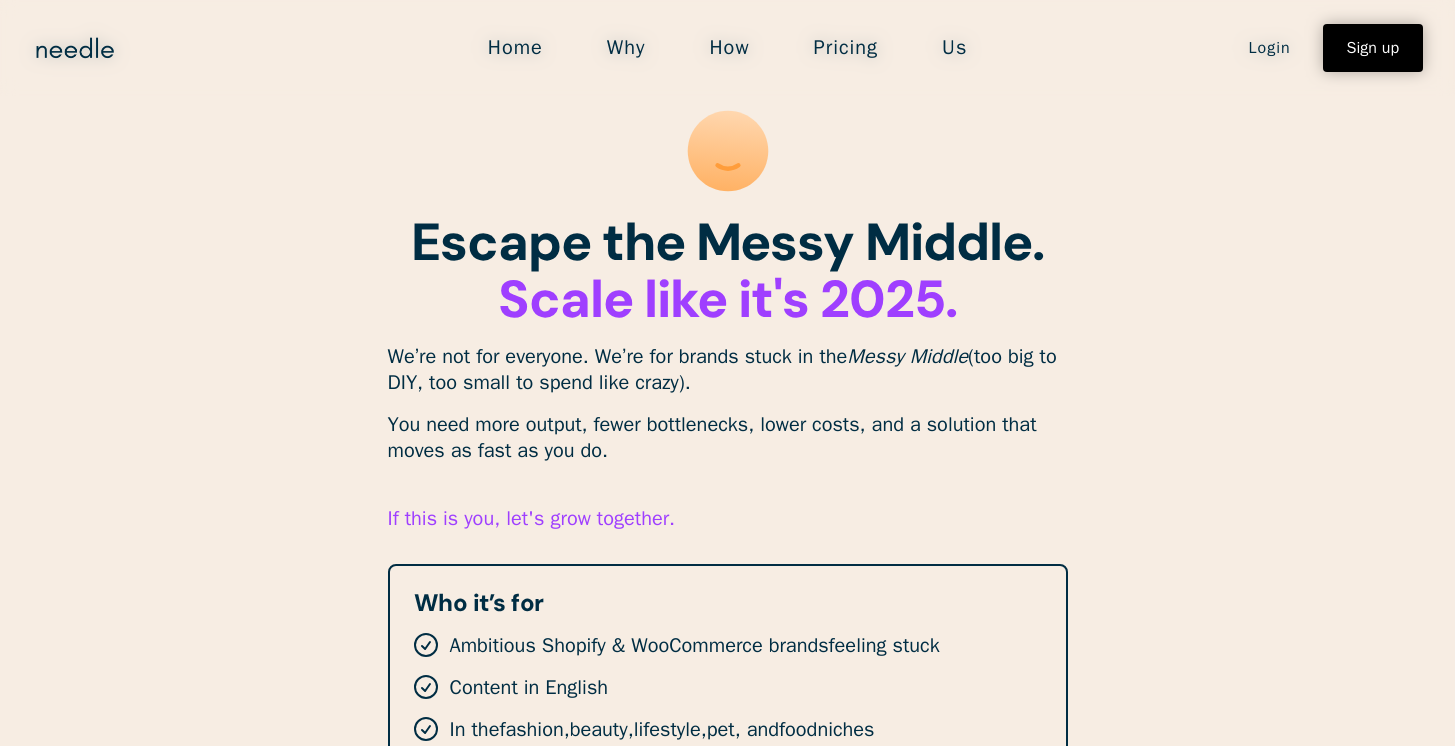 click on "How" at bounding box center [729, 48] 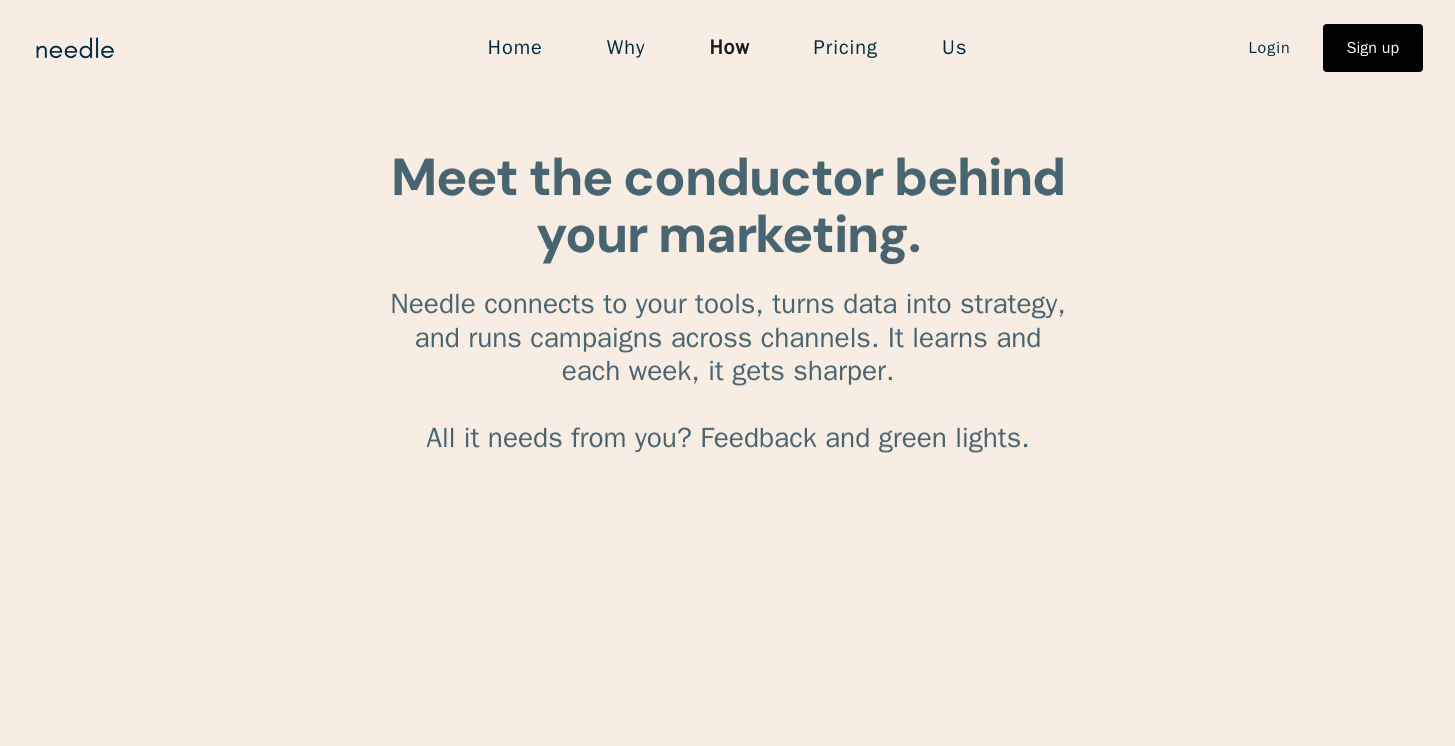 scroll, scrollTop: 0, scrollLeft: 0, axis: both 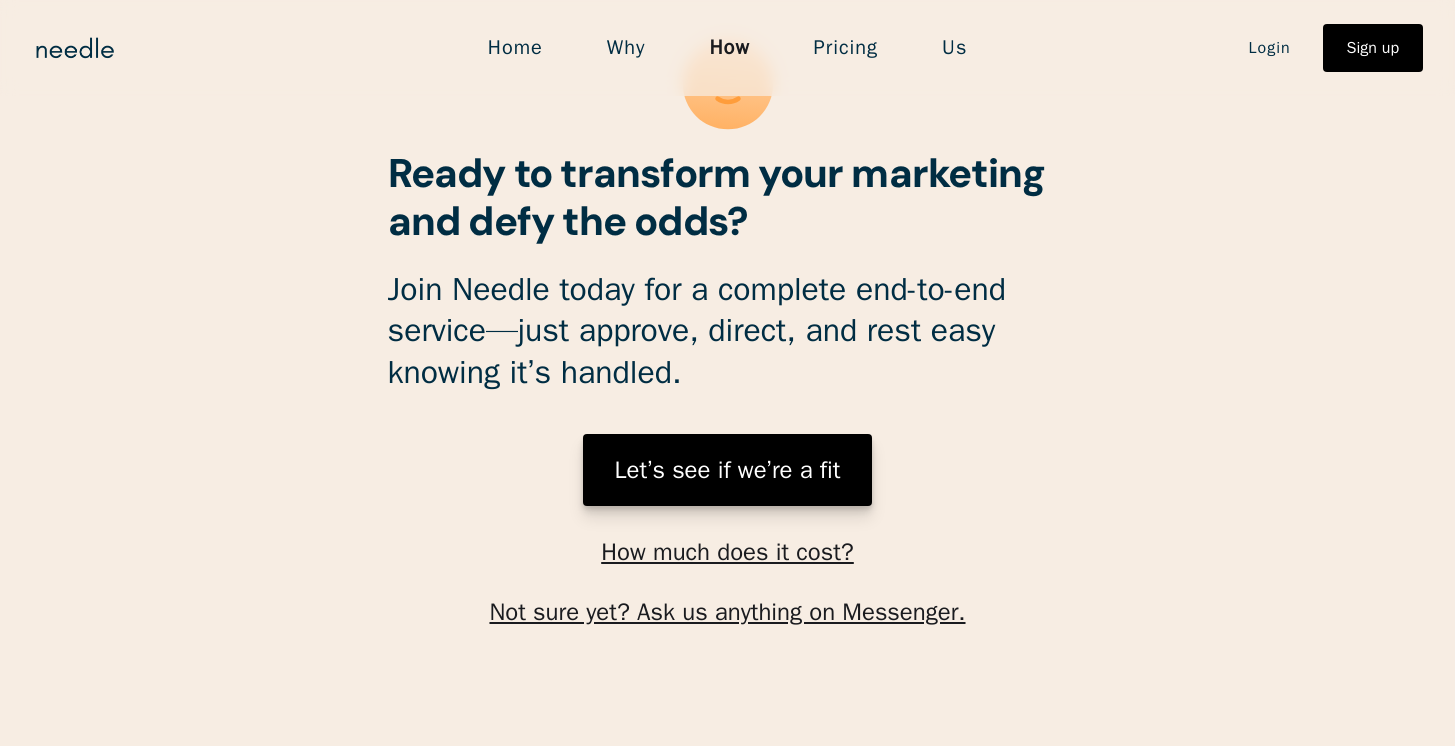 click on "Let’s see if we’re a fit" at bounding box center [728, 470] 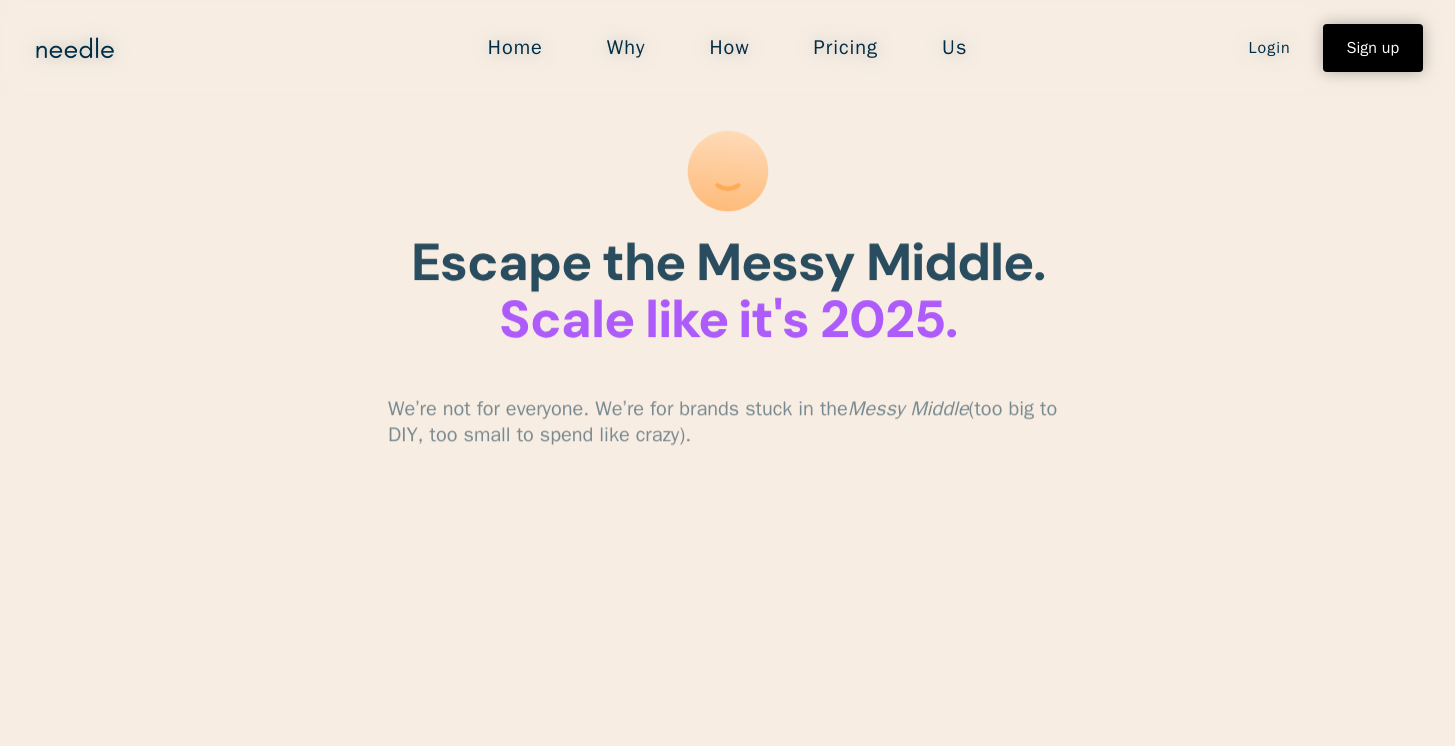 scroll, scrollTop: 0, scrollLeft: 0, axis: both 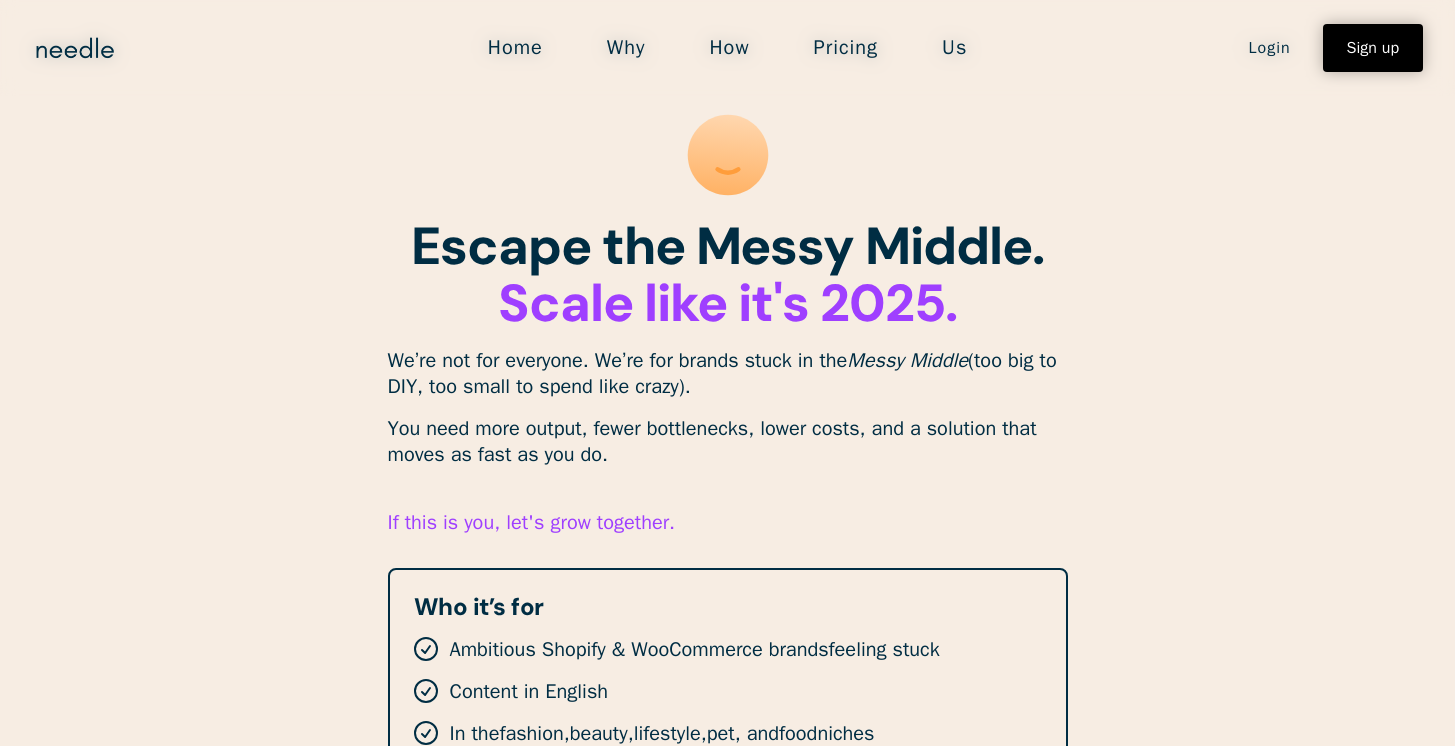 click on "Home" at bounding box center (515, 48) 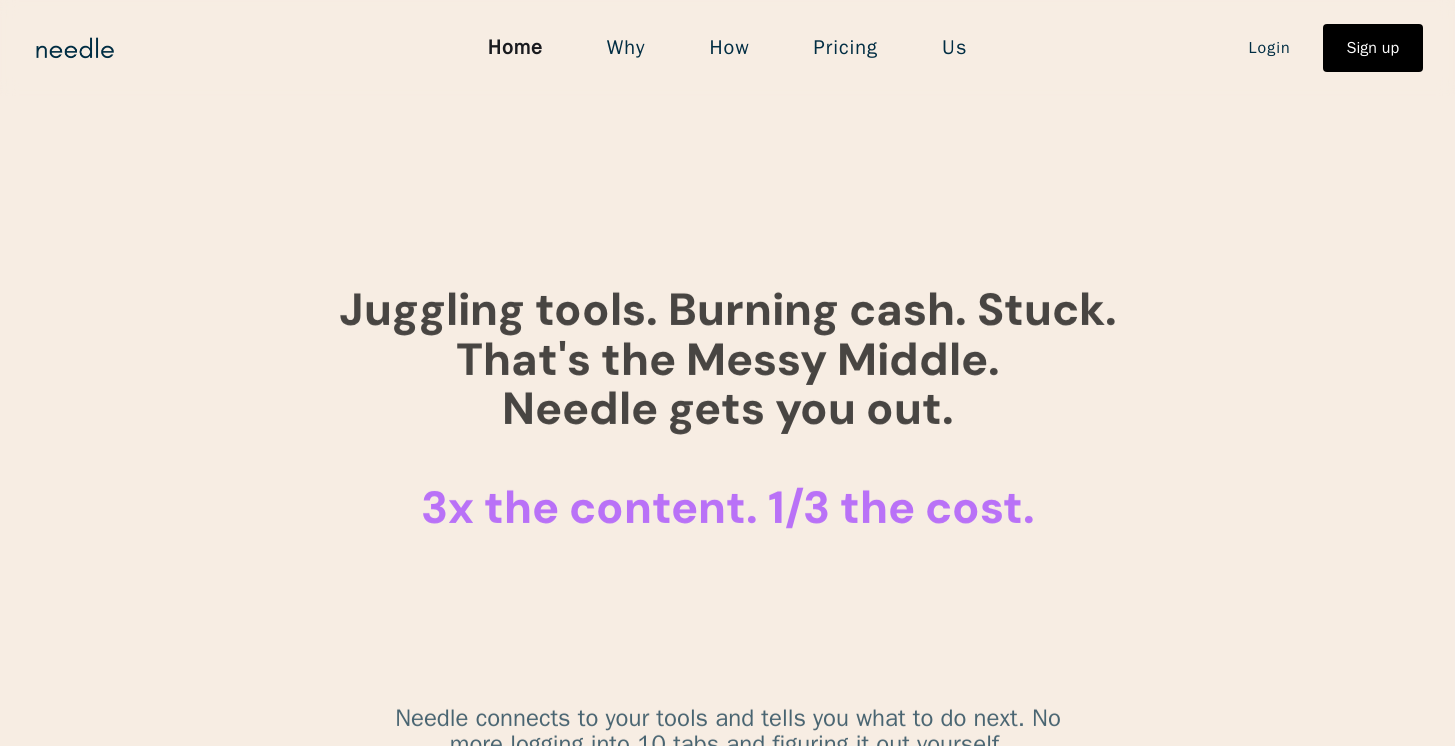 scroll, scrollTop: 0, scrollLeft: 0, axis: both 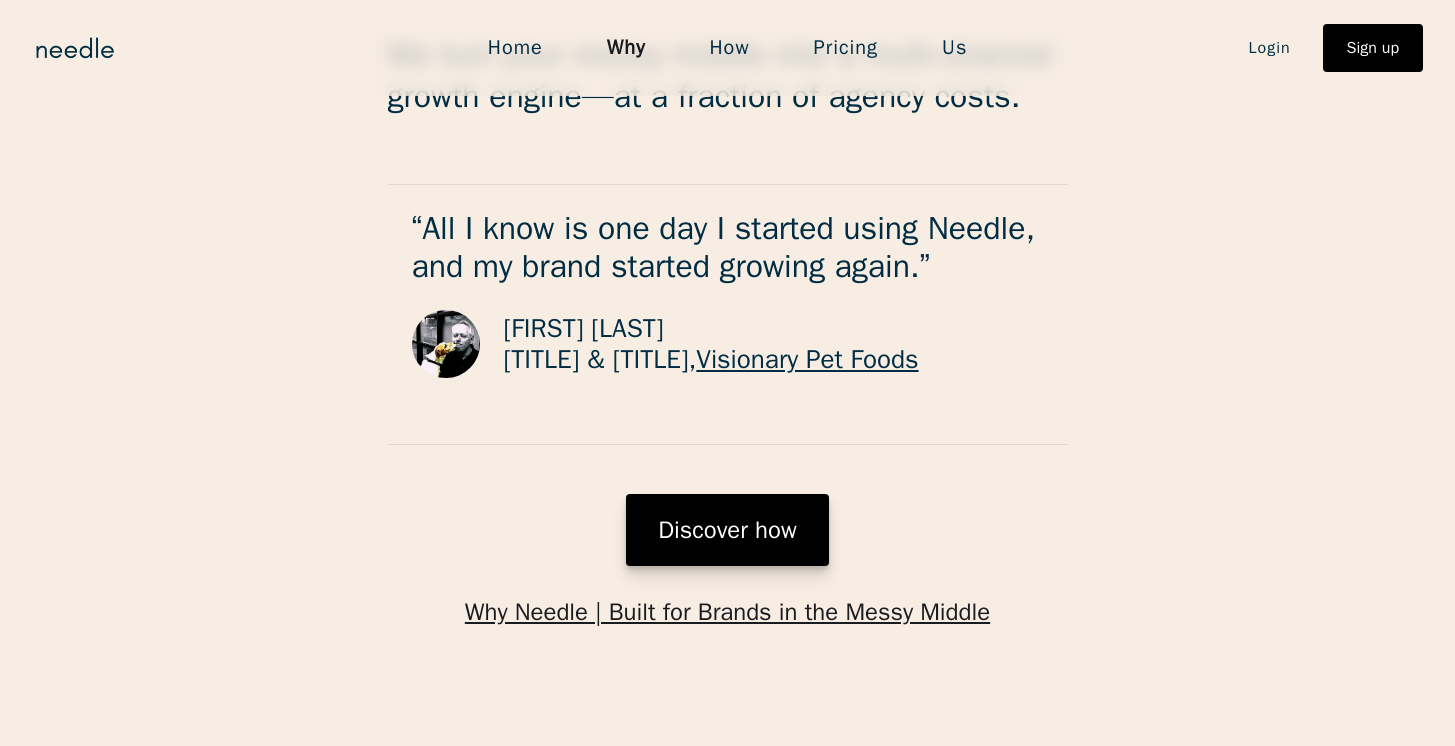 click on "Discover how" at bounding box center (727, 530) 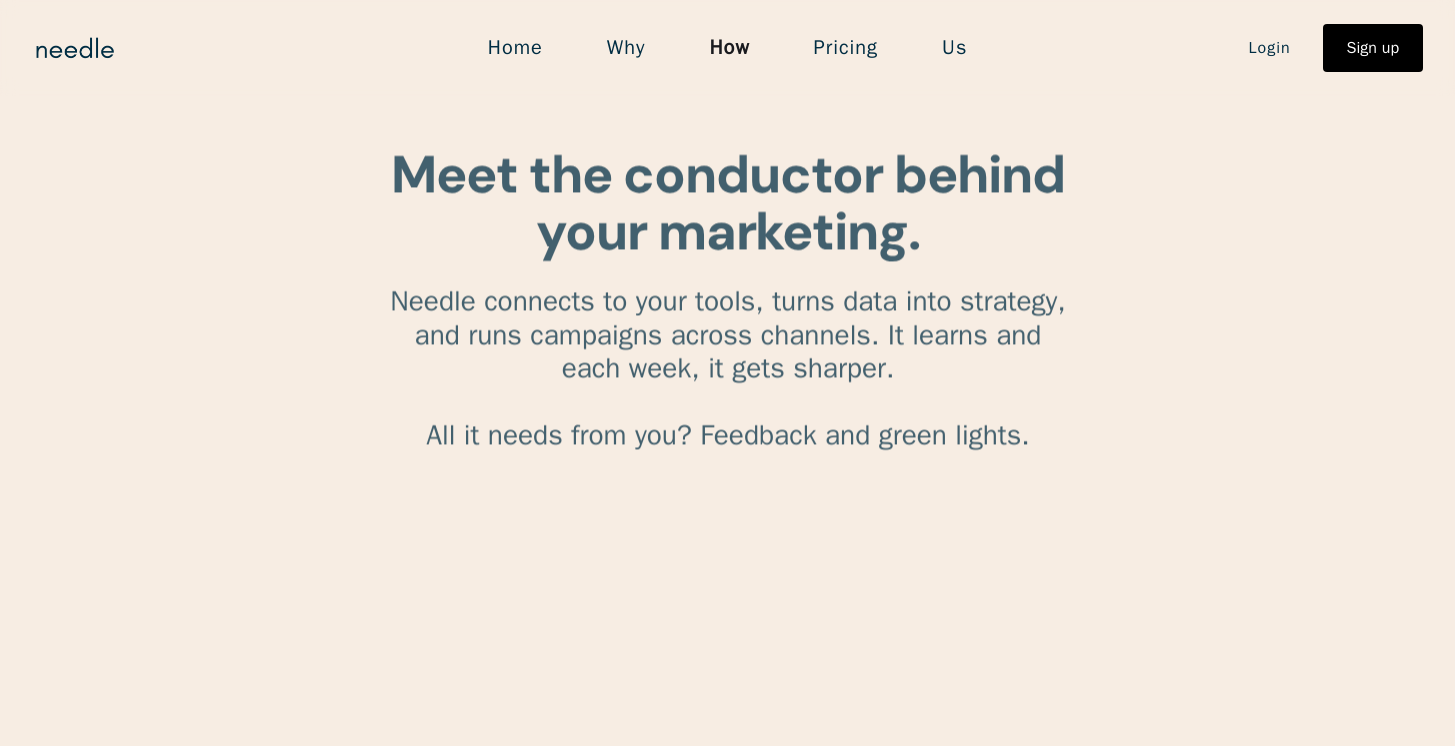 scroll, scrollTop: 0, scrollLeft: 0, axis: both 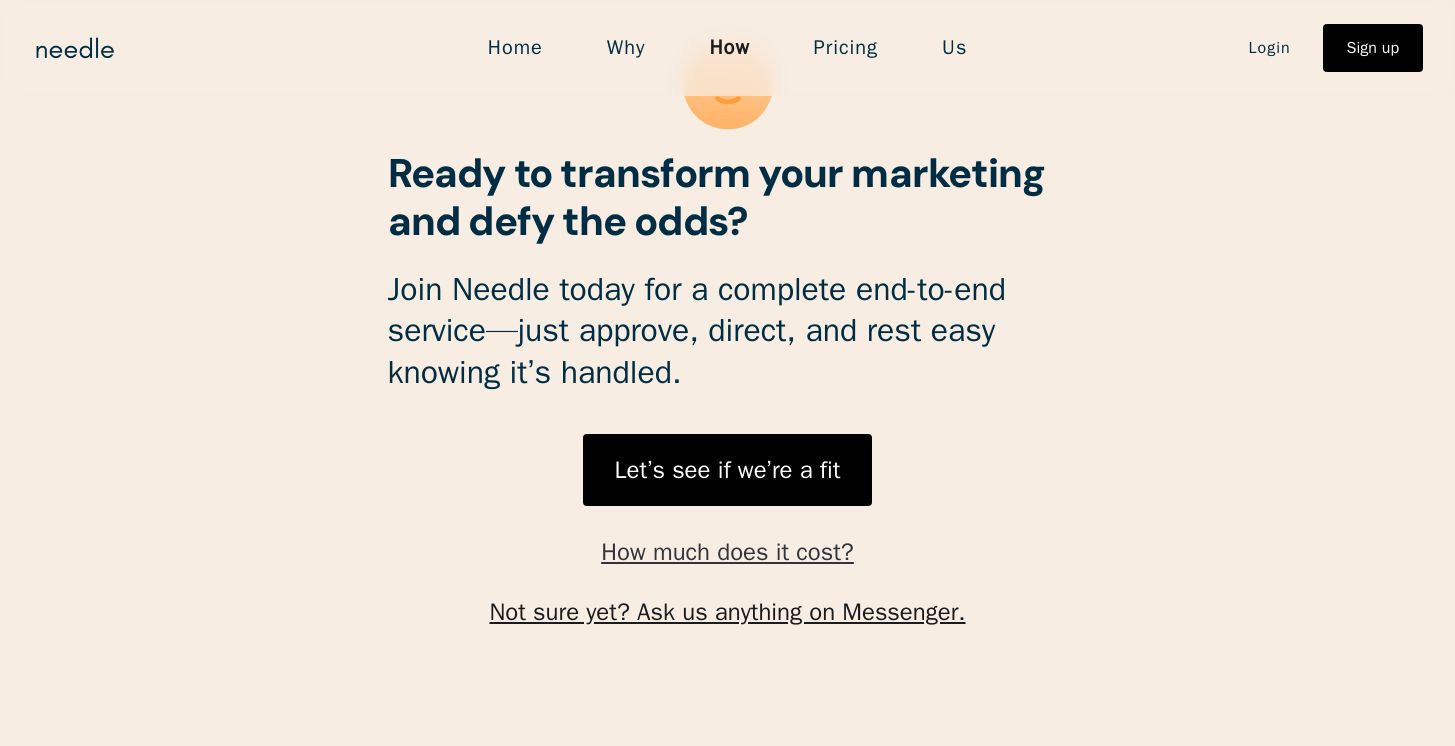click on "How much does it cost?" at bounding box center (727, 584) 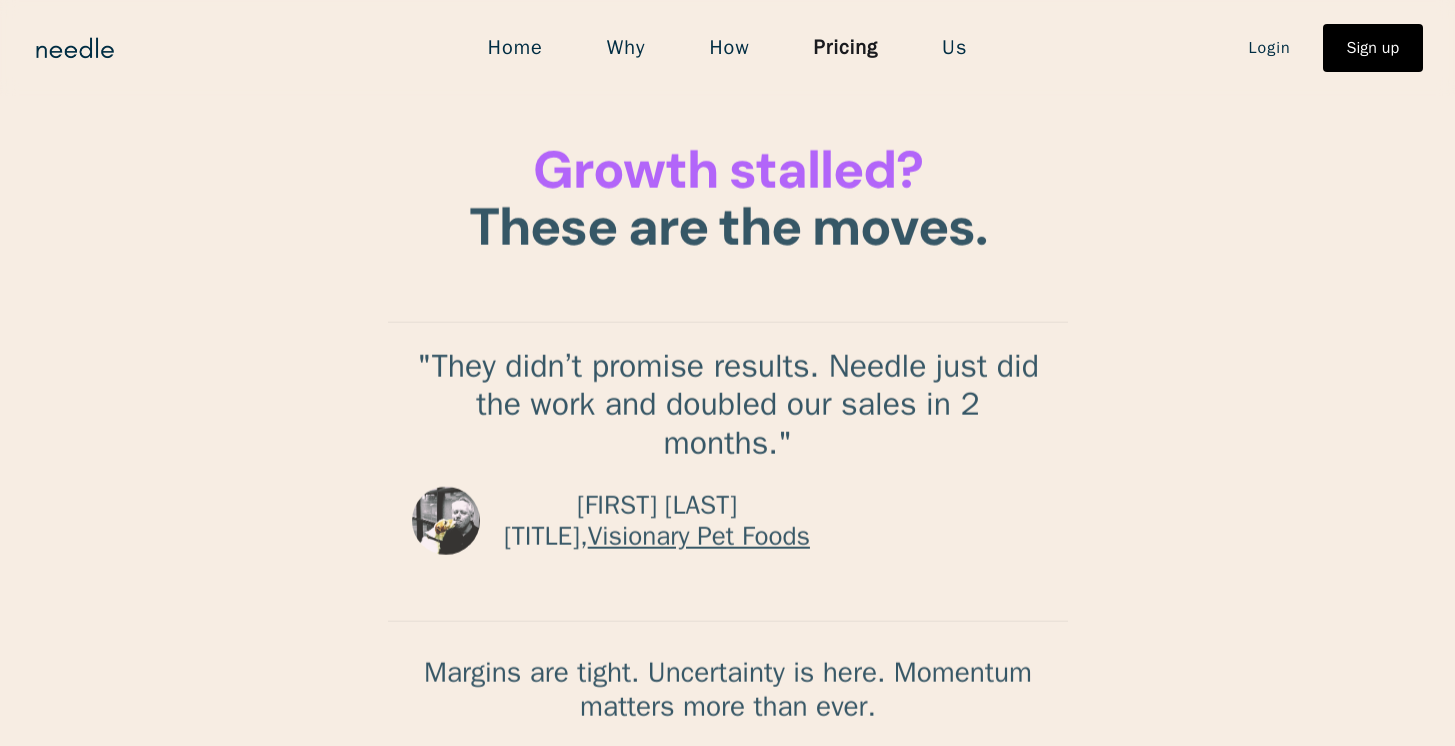 scroll, scrollTop: 0, scrollLeft: 0, axis: both 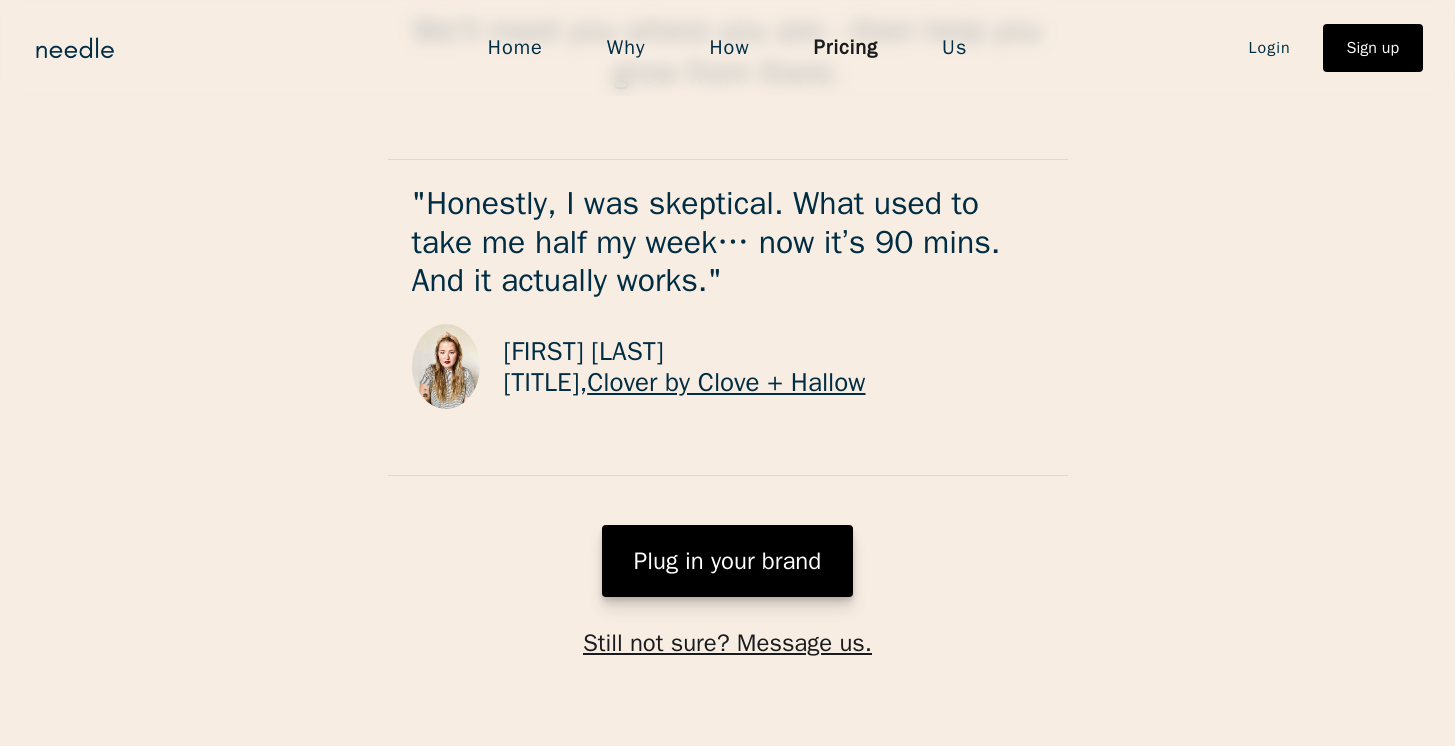 drag, startPoint x: 737, startPoint y: 526, endPoint x: 749, endPoint y: 524, distance: 12.165525 